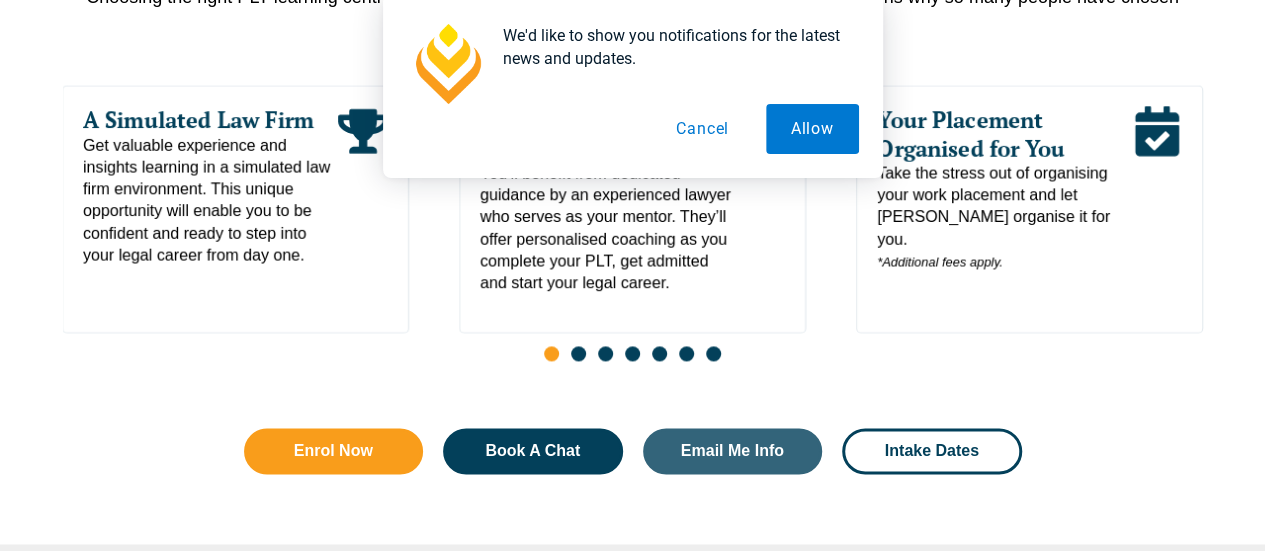 scroll, scrollTop: 1335, scrollLeft: 0, axis: vertical 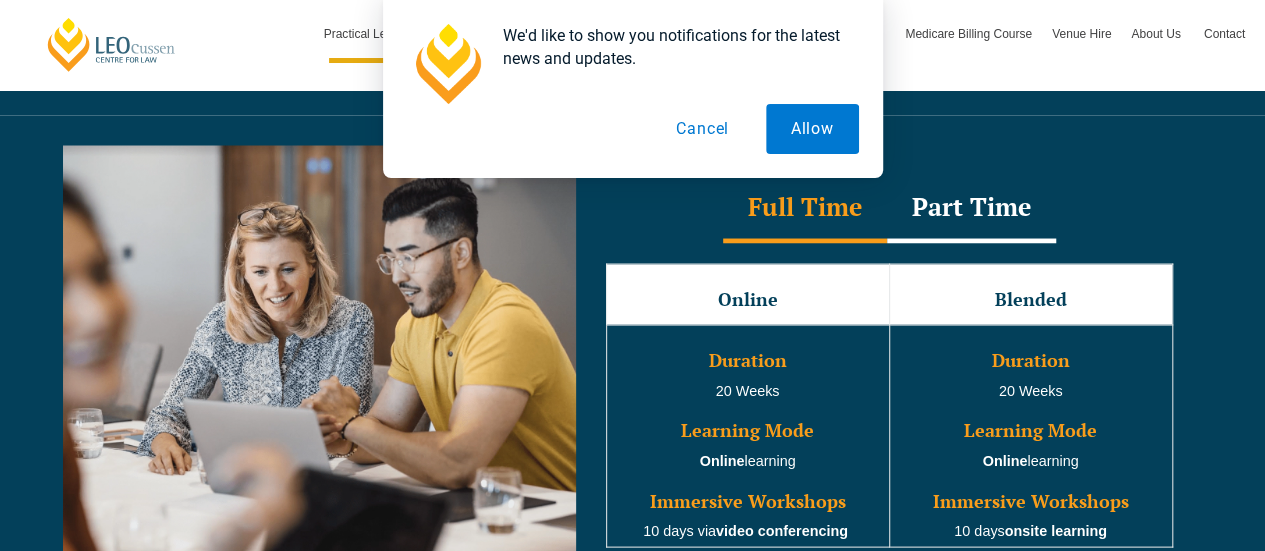 click on "Part Time" at bounding box center [971, 208] 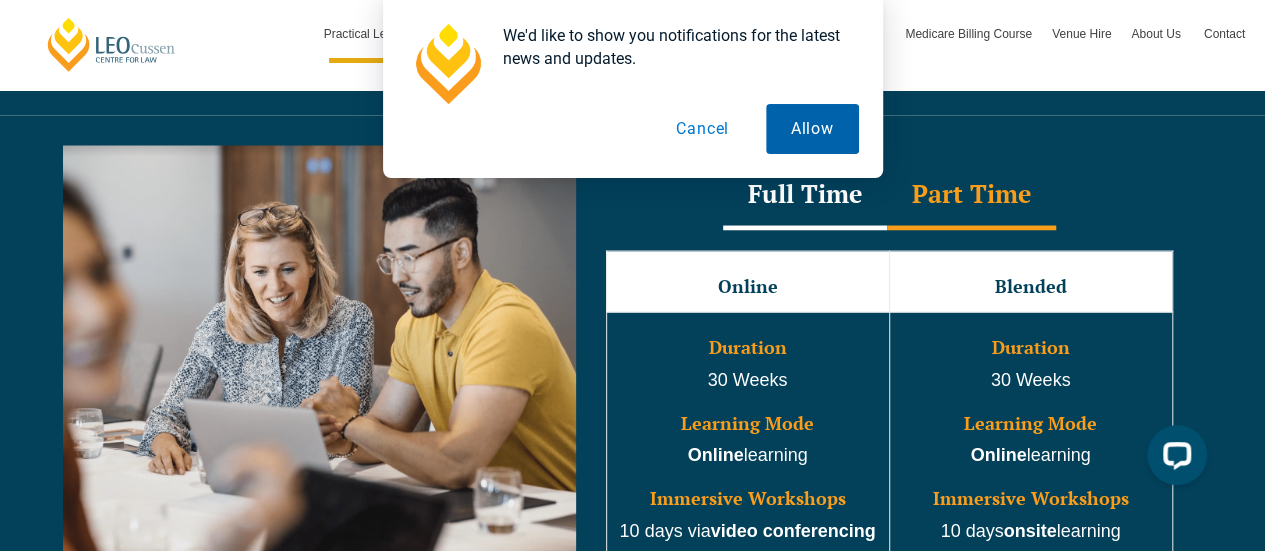 scroll, scrollTop: 0, scrollLeft: 0, axis: both 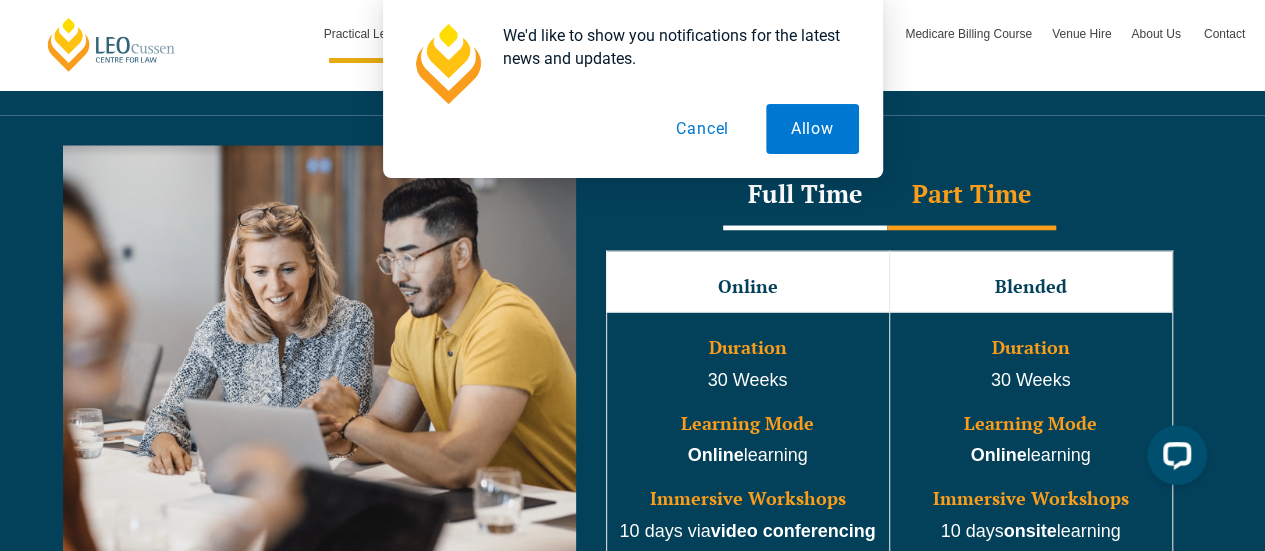 click on "Cancel" at bounding box center (702, 129) 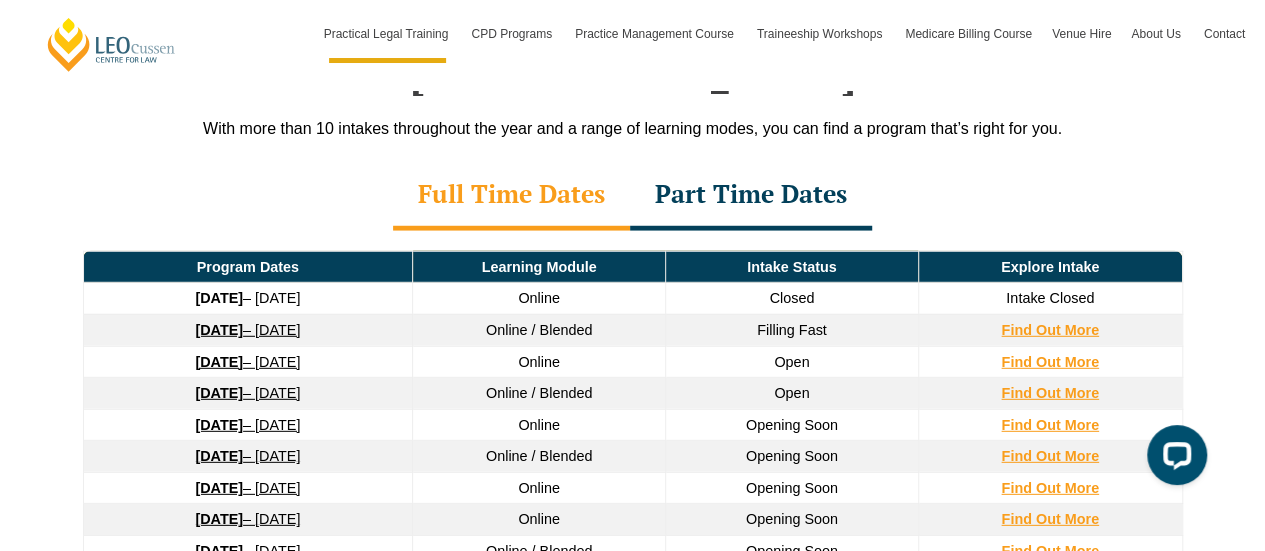 scroll, scrollTop: 2677, scrollLeft: 0, axis: vertical 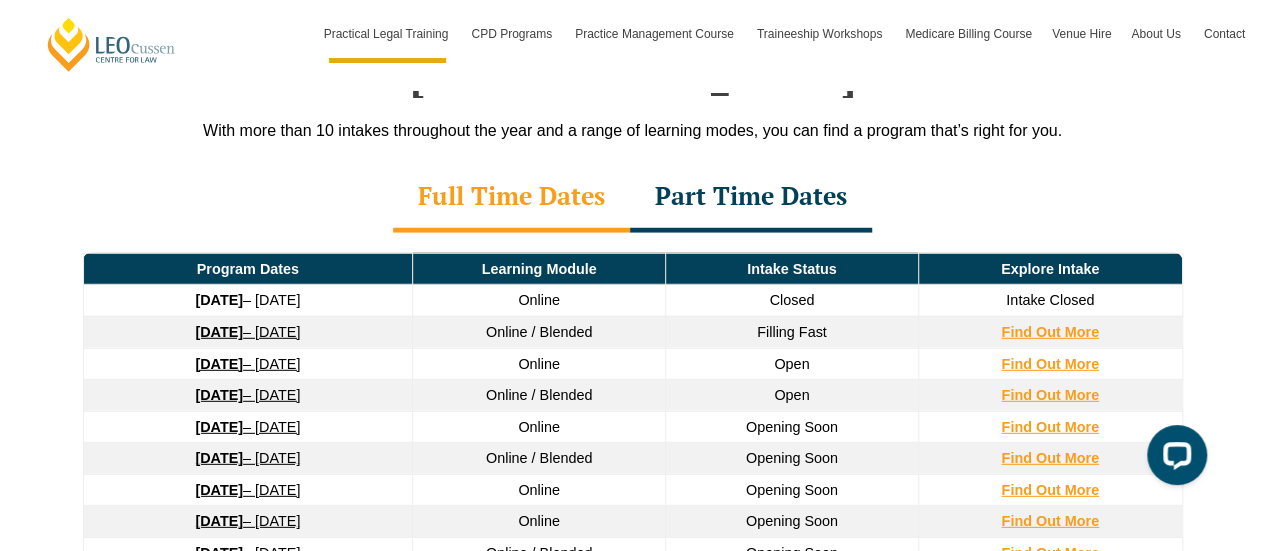 click on "Part Time Dates" at bounding box center [751, 198] 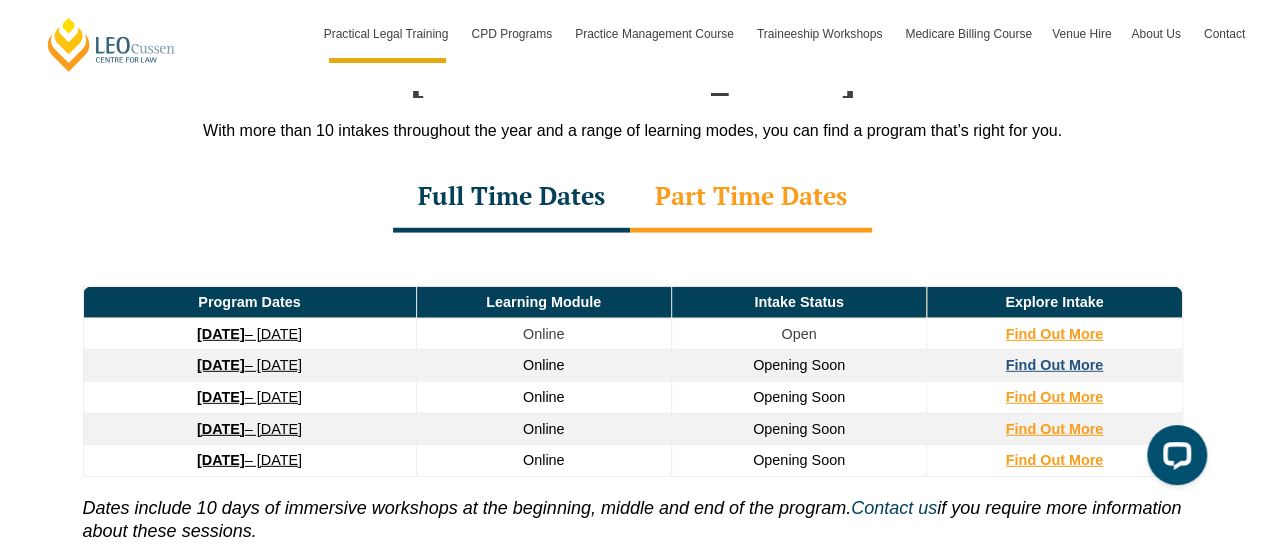 click on "Find Out More" at bounding box center [1055, 365] 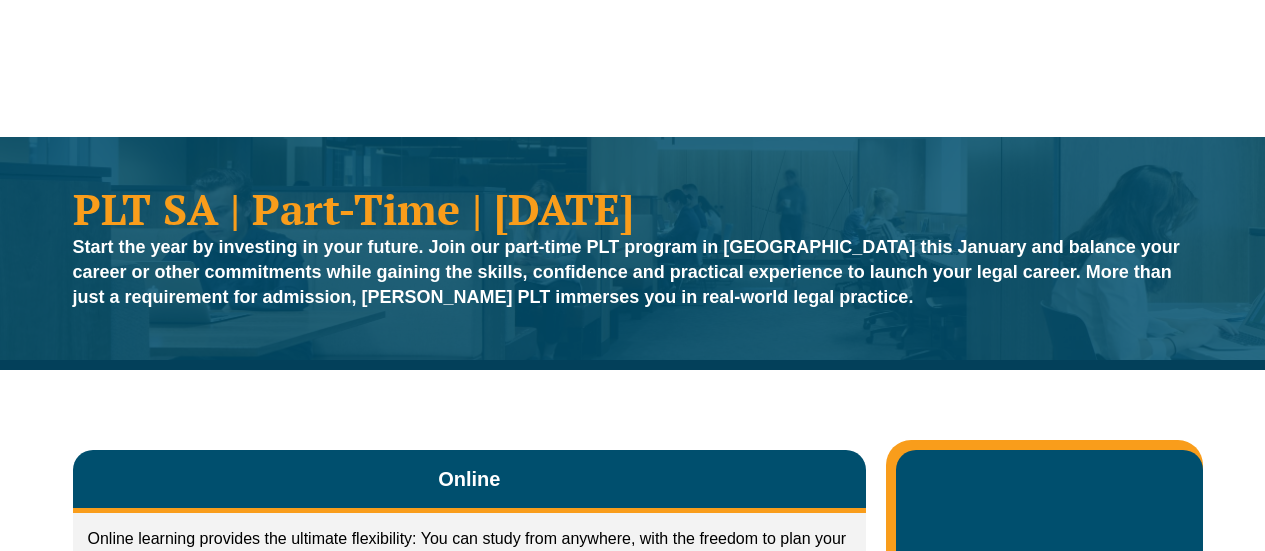 scroll, scrollTop: 225, scrollLeft: 0, axis: vertical 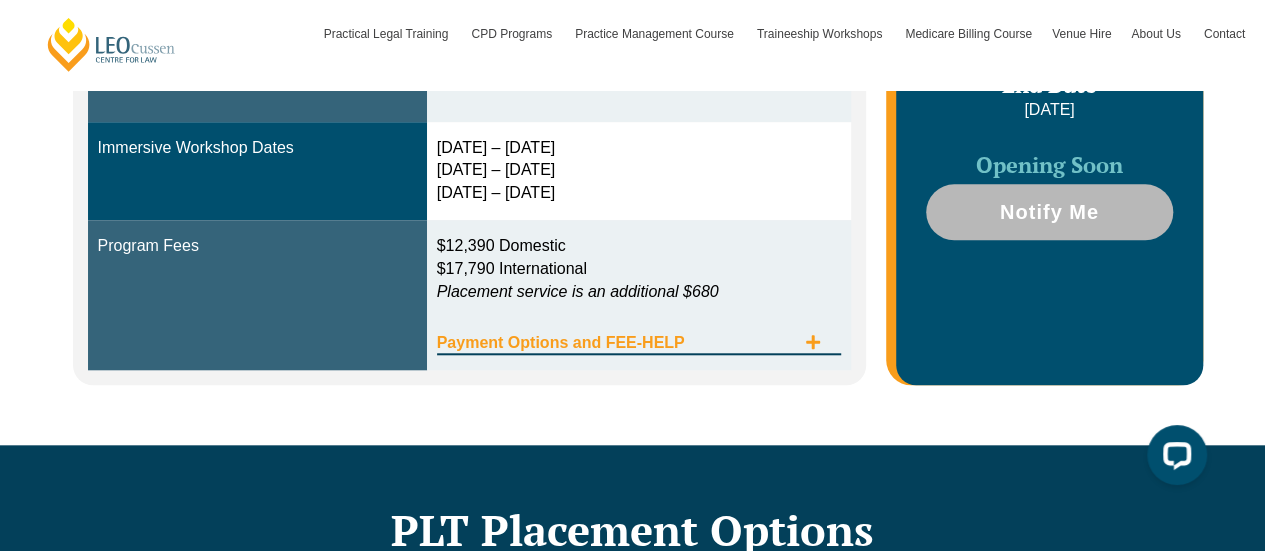 click at bounding box center (813, 343) 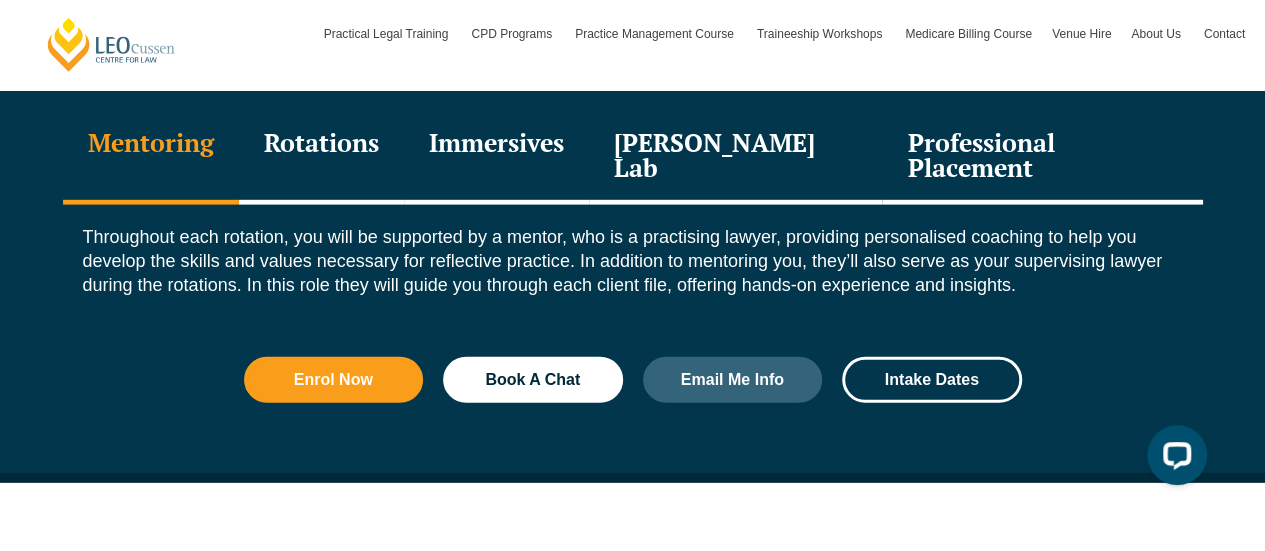 scroll, scrollTop: 2851, scrollLeft: 0, axis: vertical 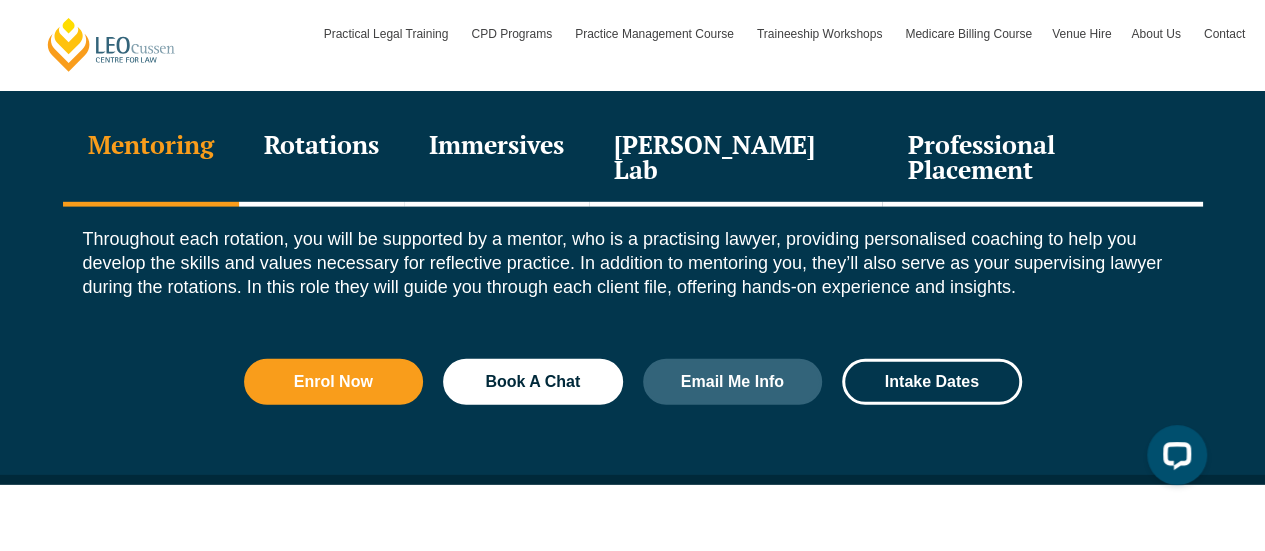 click on "Professional Placement" at bounding box center (1042, 159) 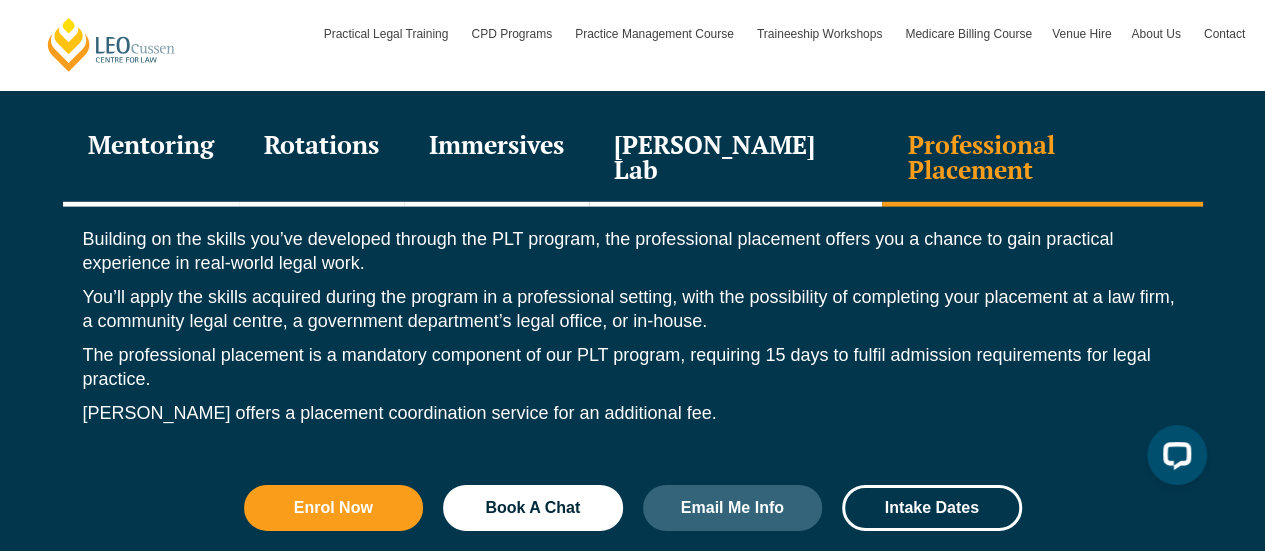 click on "Leo Justice Lab" at bounding box center (736, 159) 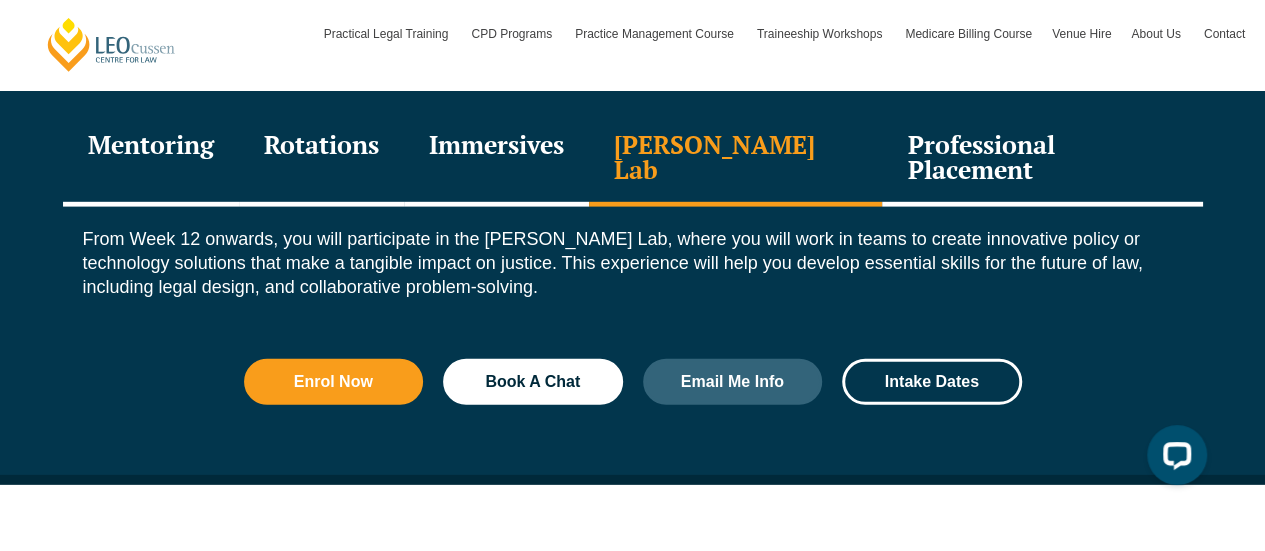 click on "Immersives" at bounding box center [496, 159] 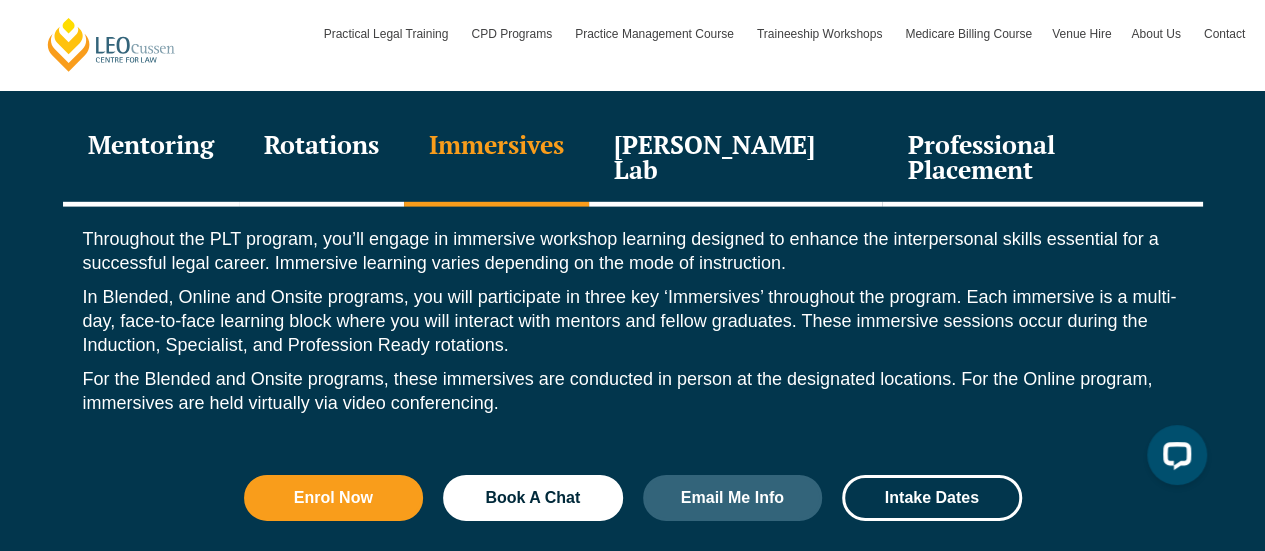 click on "Mentoring" at bounding box center [151, 159] 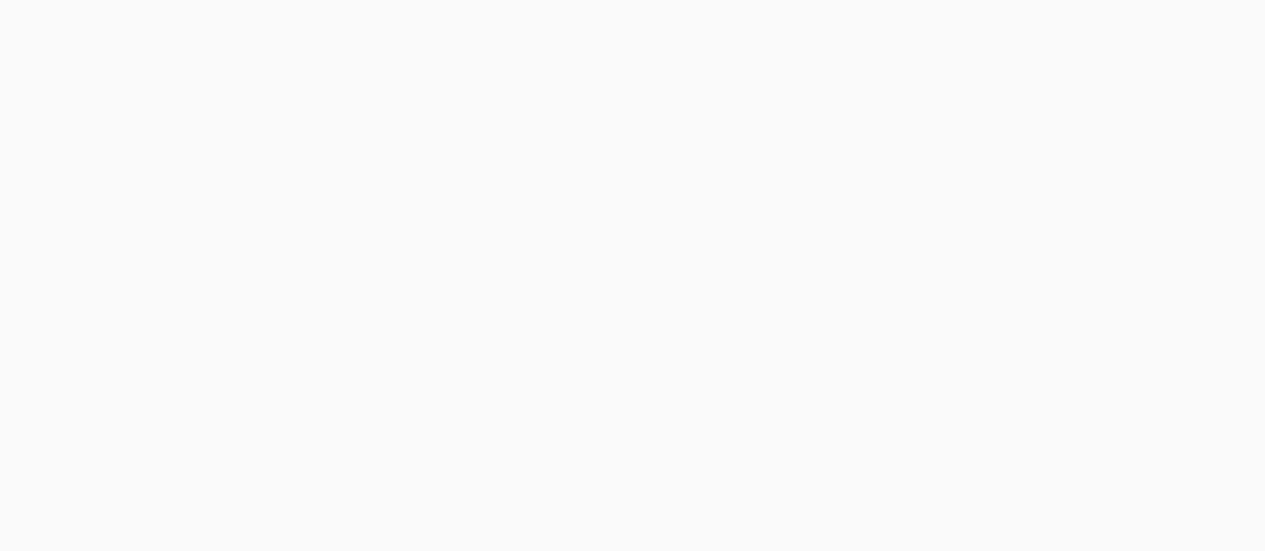 scroll, scrollTop: 0, scrollLeft: 0, axis: both 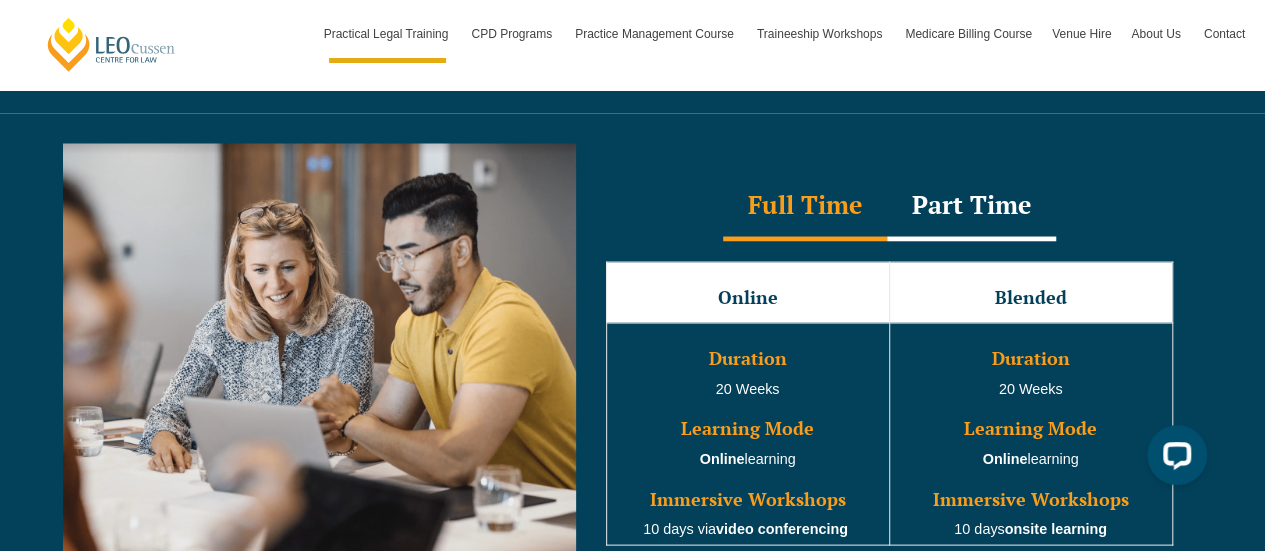 click on "Part Time" at bounding box center [971, 206] 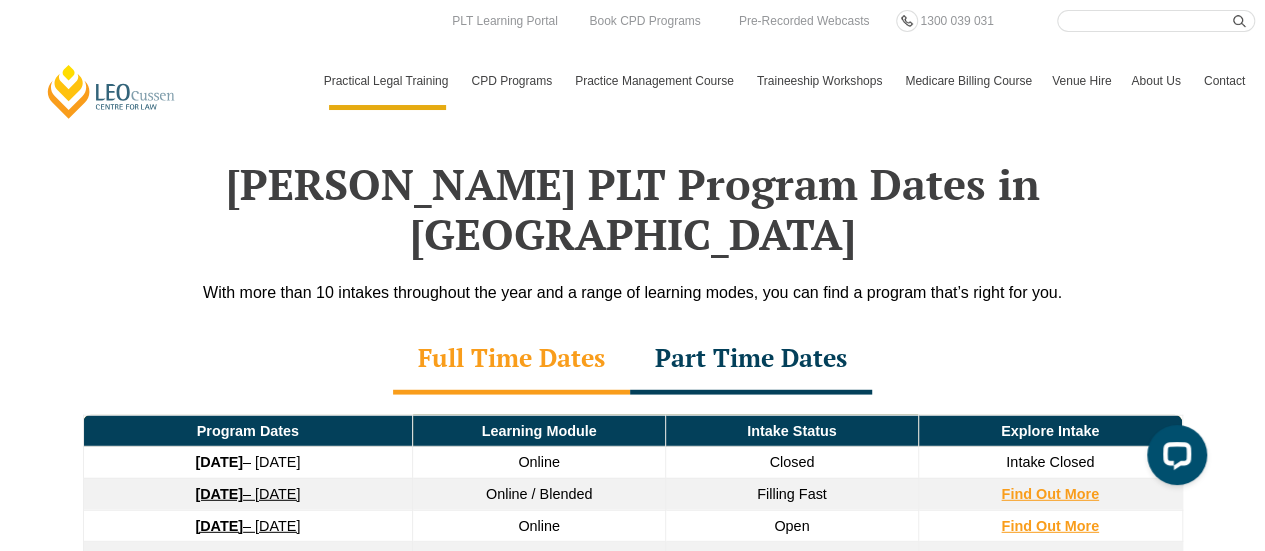 scroll, scrollTop: 2514, scrollLeft: 0, axis: vertical 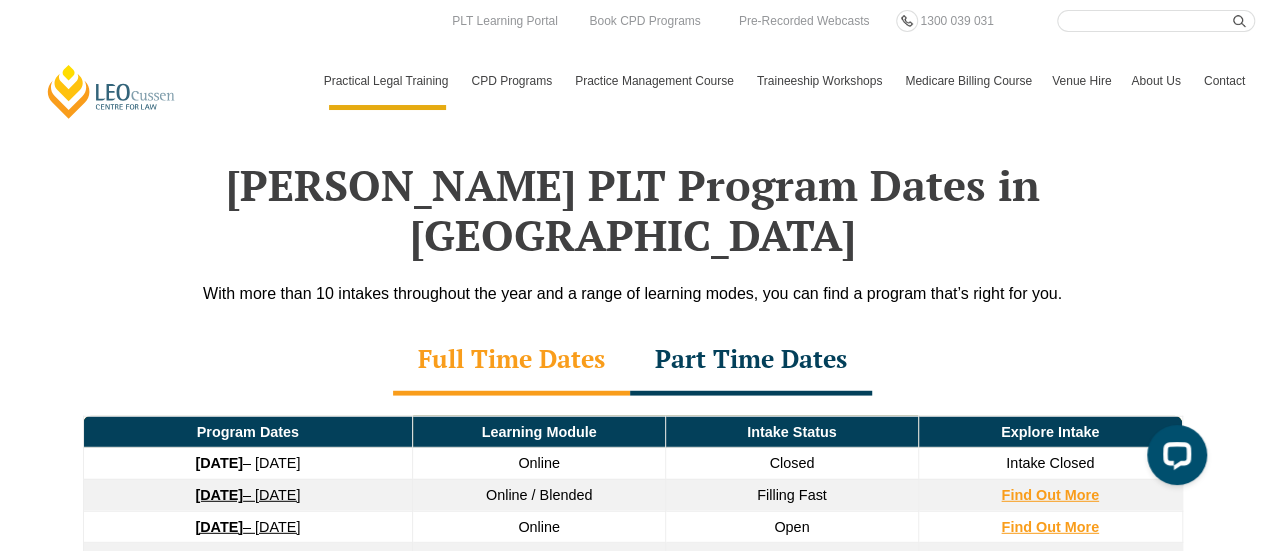 click on "Part Time Dates" at bounding box center (751, 361) 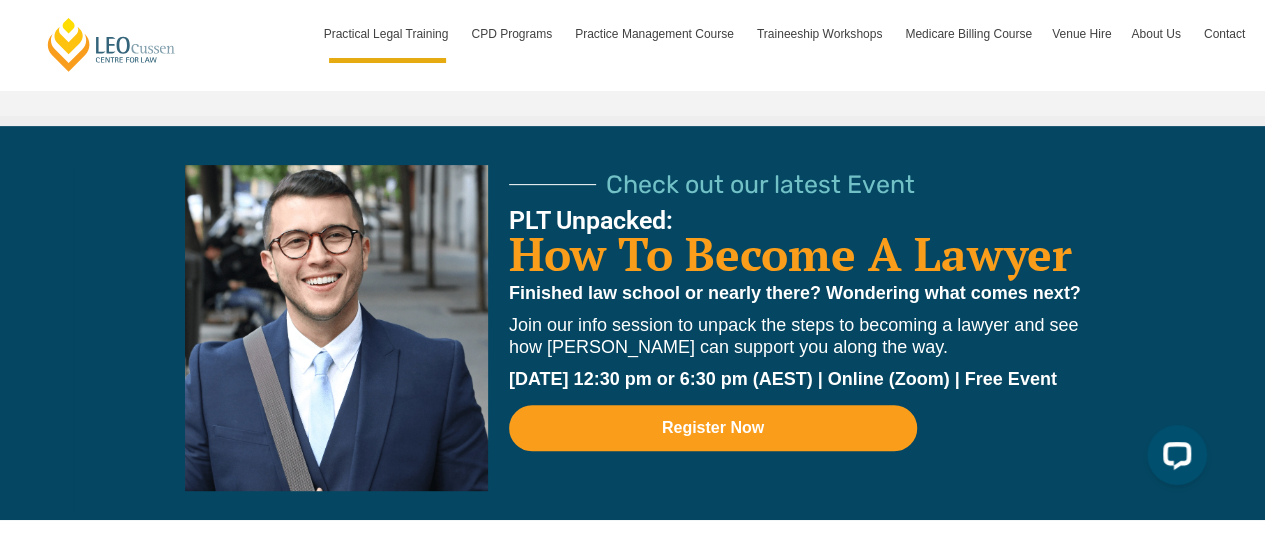 scroll, scrollTop: 4092, scrollLeft: 0, axis: vertical 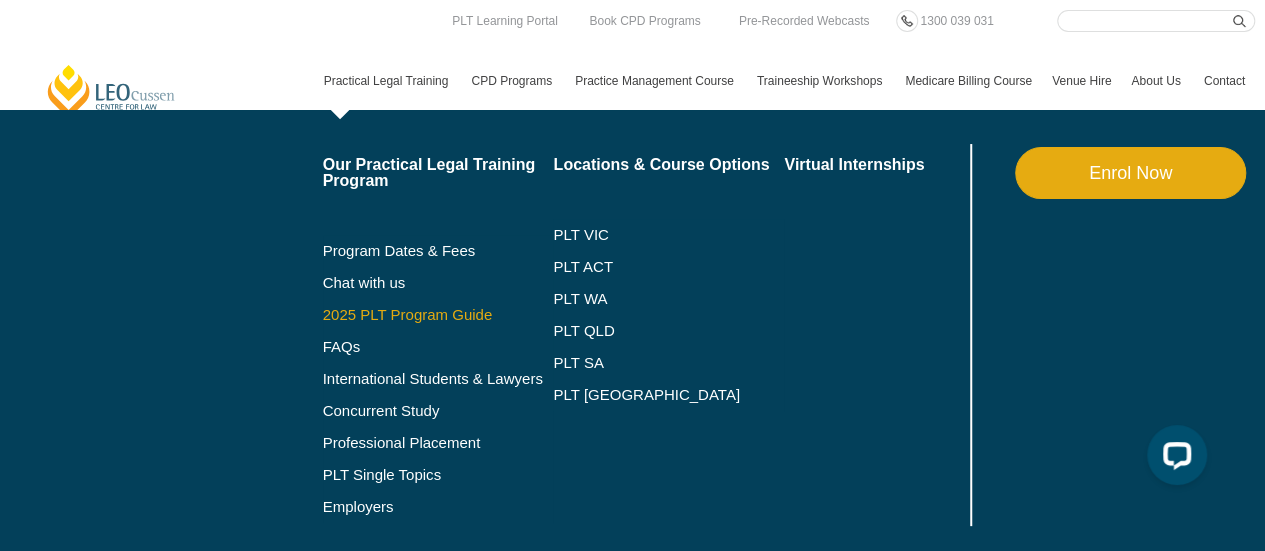 click on "2025 PLT Program Guide" at bounding box center (413, 315) 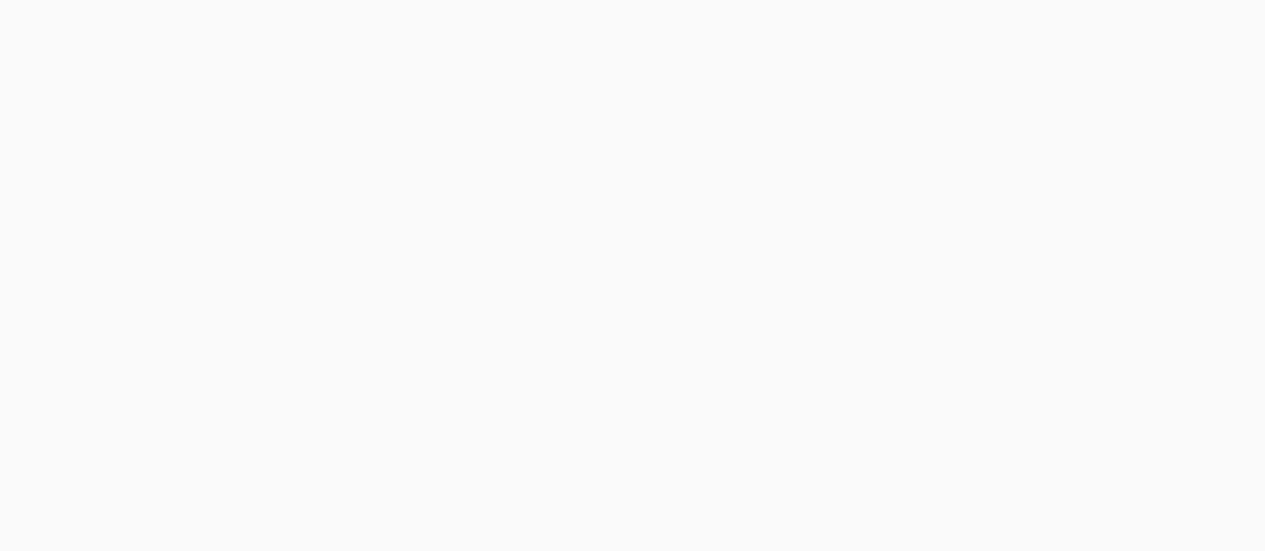 scroll, scrollTop: 0, scrollLeft: 0, axis: both 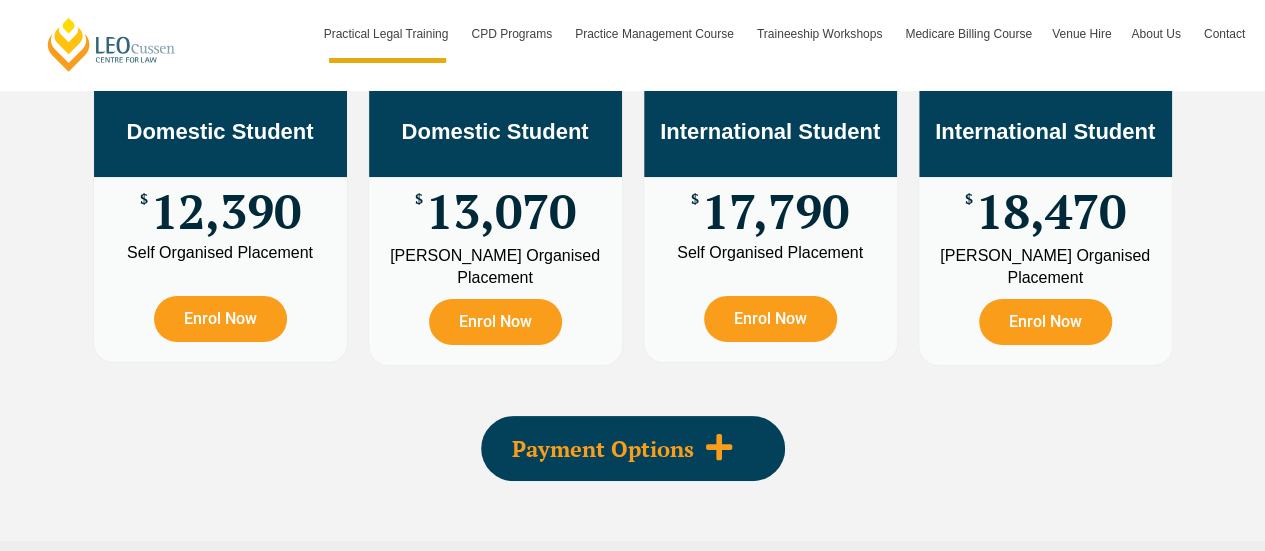 click on "Payment Options" at bounding box center (603, 449) 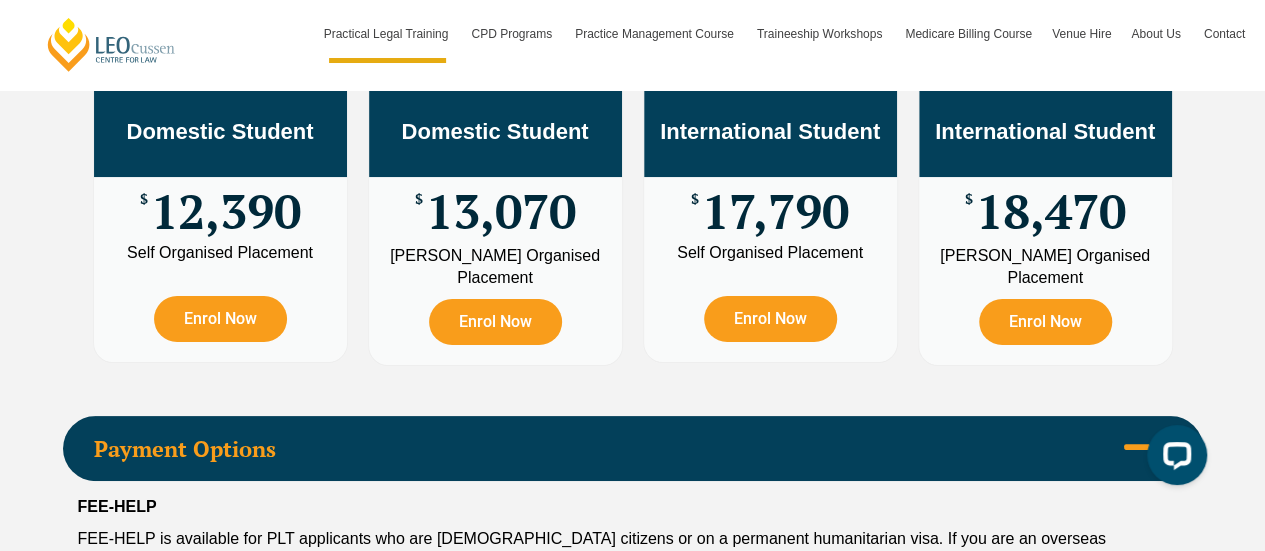 scroll, scrollTop: 0, scrollLeft: 0, axis: both 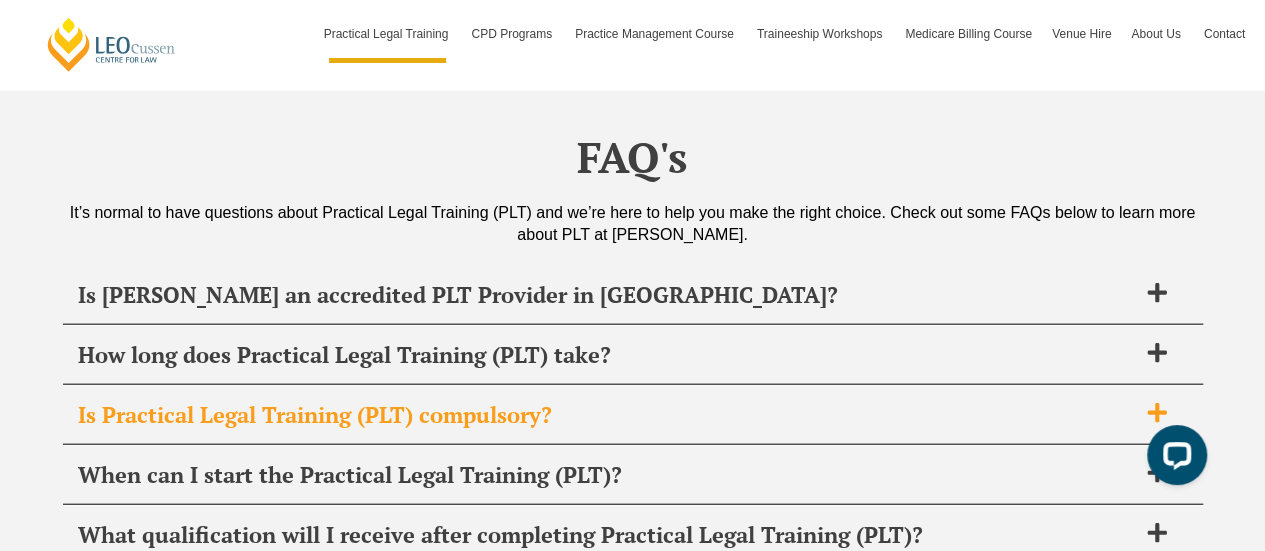 click on "Is Practical Legal Training (PLT) compulsory?" at bounding box center (607, 415) 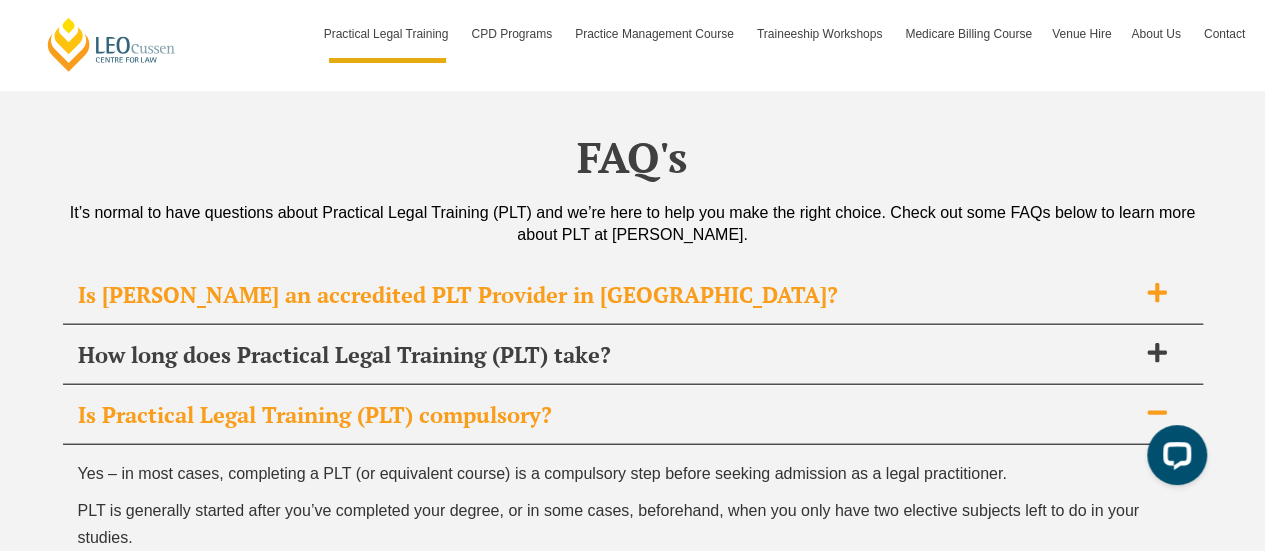 click on "Is Leo Cussen an accredited PLT Provider in SA?" at bounding box center (607, 295) 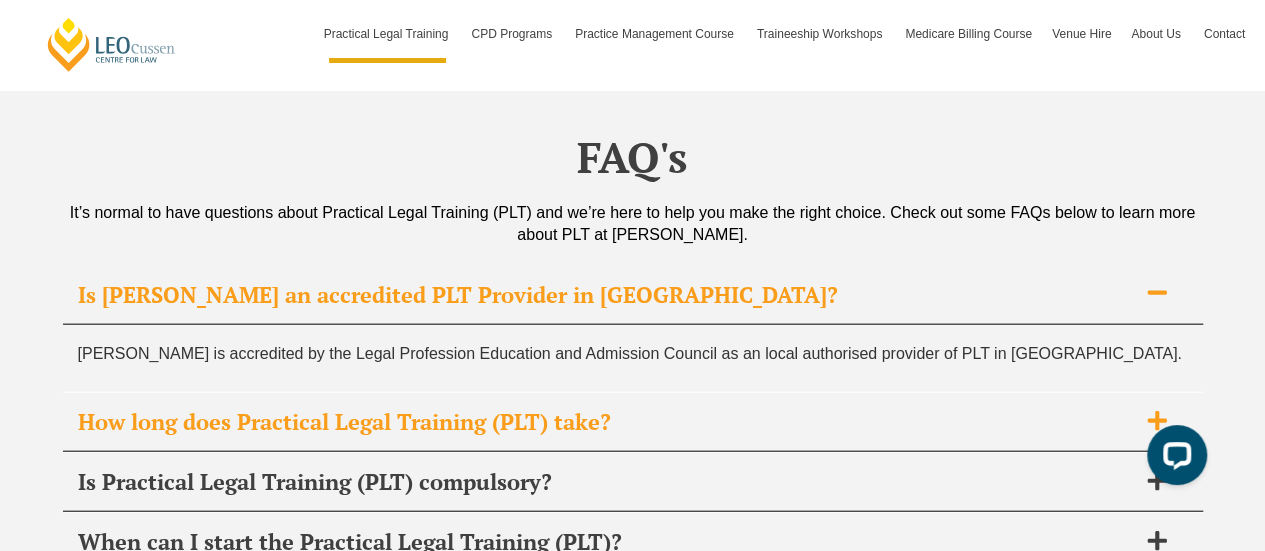 click on "How long does Practical Legal Training (PLT) take?" at bounding box center (607, 422) 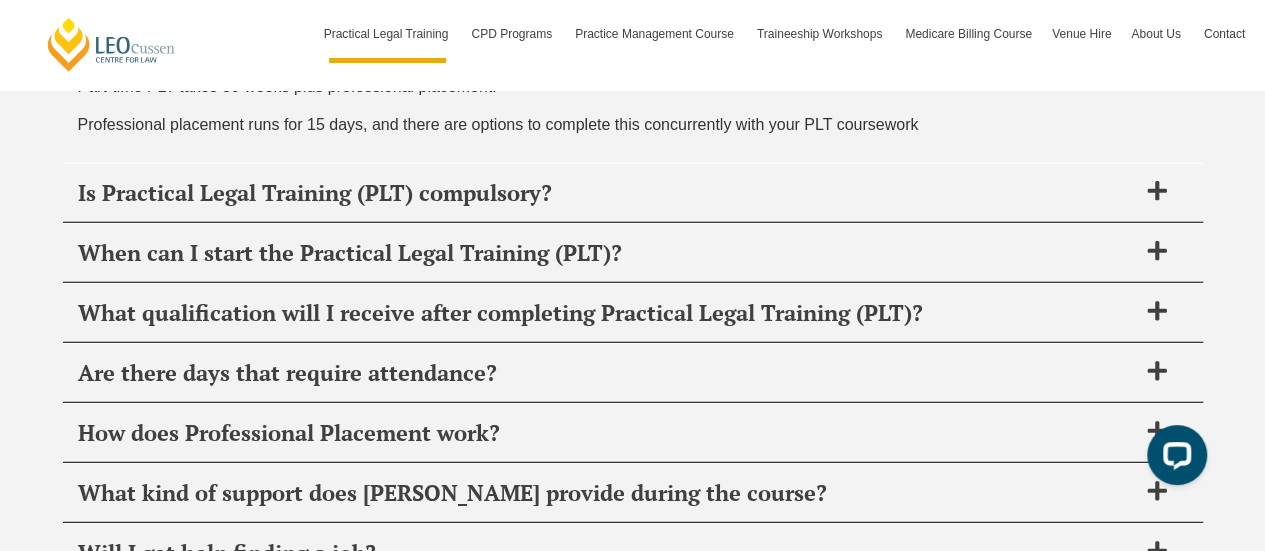 scroll, scrollTop: 10165, scrollLeft: 0, axis: vertical 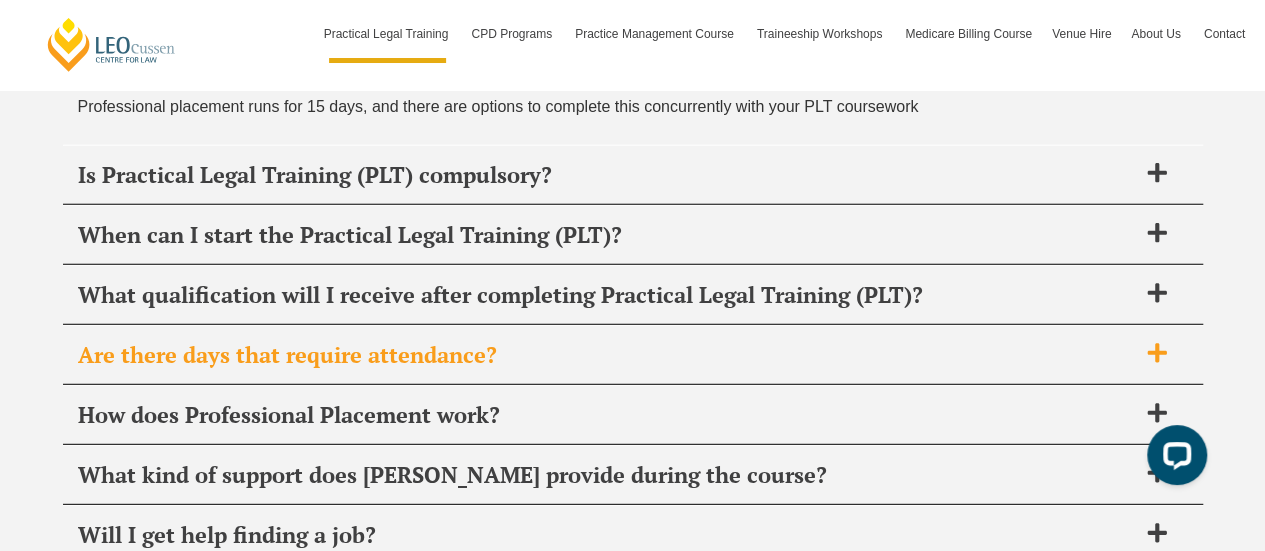 click on "Are there days that require attendance?" at bounding box center [607, 355] 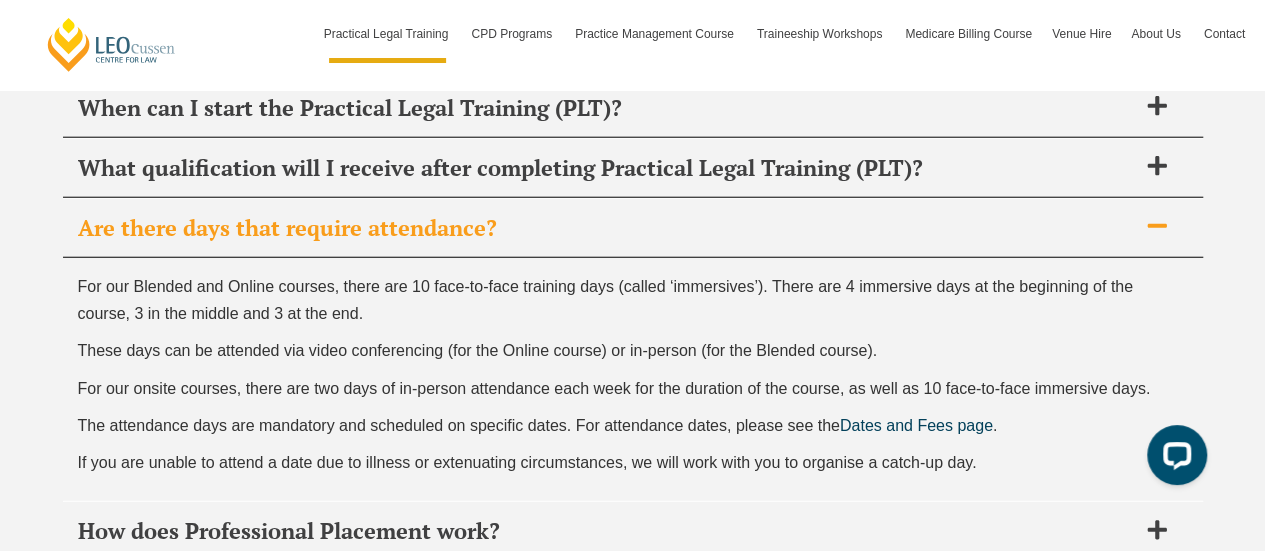 scroll, scrollTop: 10145, scrollLeft: 0, axis: vertical 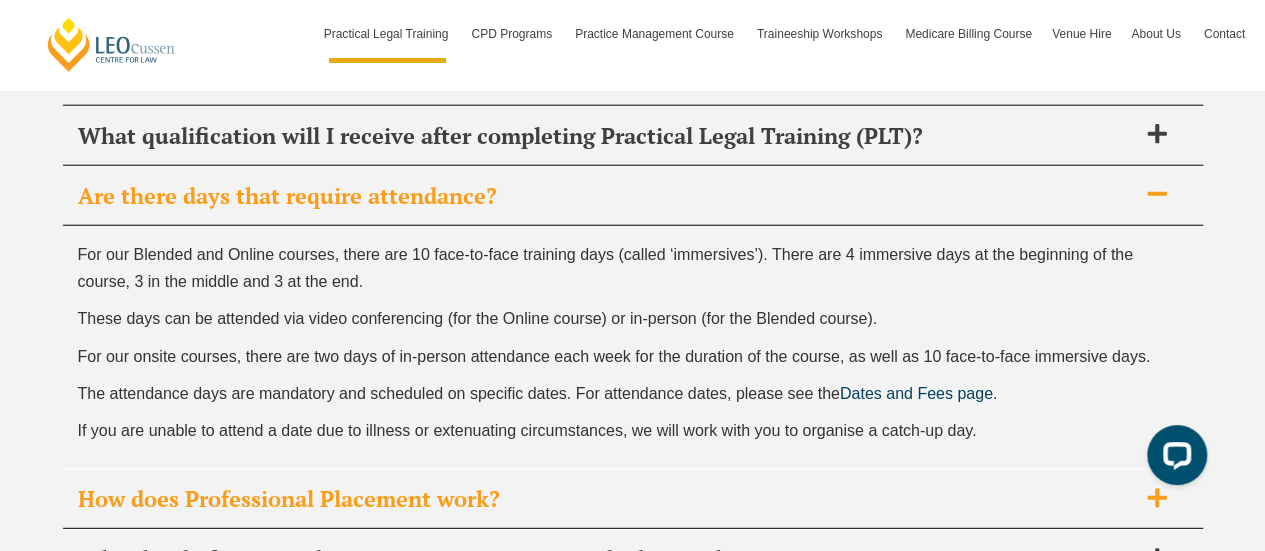 click on "How does Professional Placement work?" at bounding box center (607, 499) 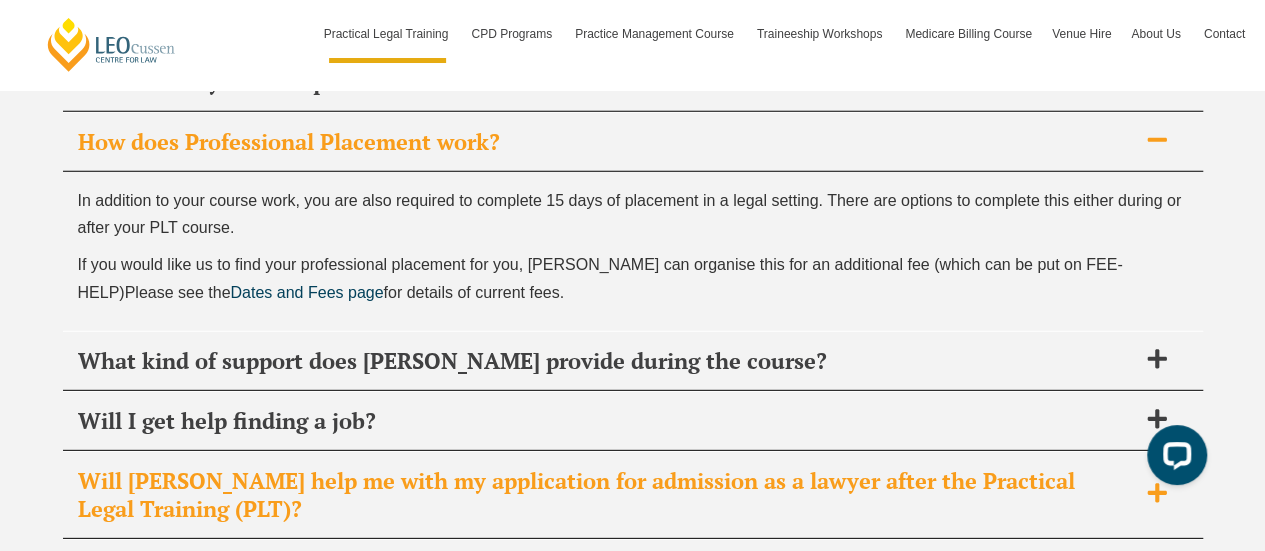scroll, scrollTop: 10299, scrollLeft: 0, axis: vertical 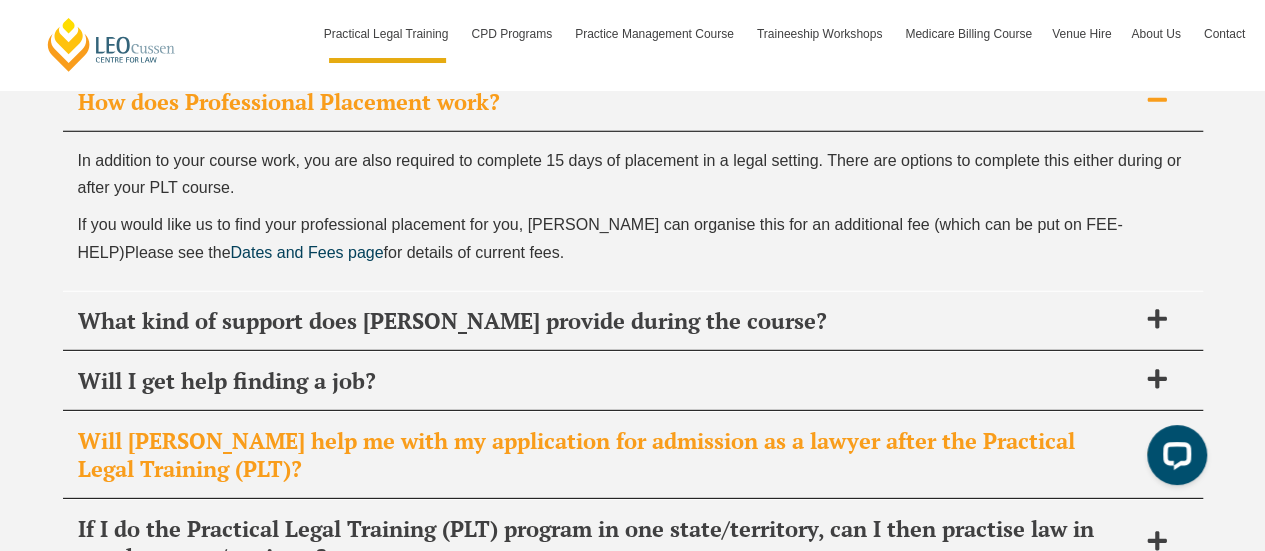 click on "Will Leo Cussen help me with my application for admission as a lawyer after the Practical Legal Training (PLT)?" at bounding box center (607, 455) 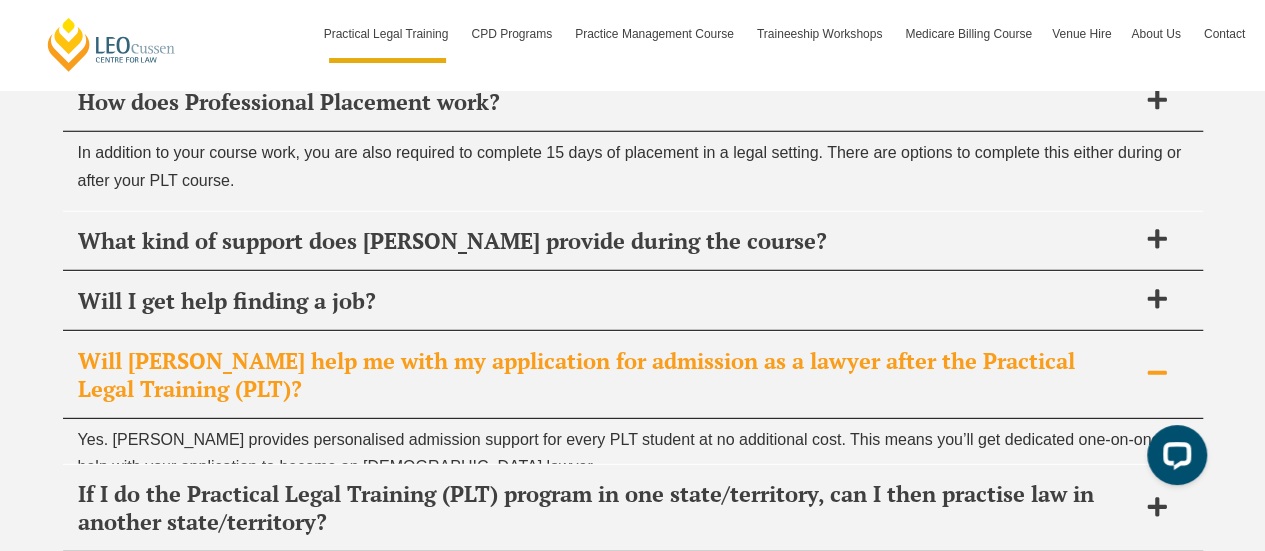 scroll, scrollTop: 10298, scrollLeft: 0, axis: vertical 